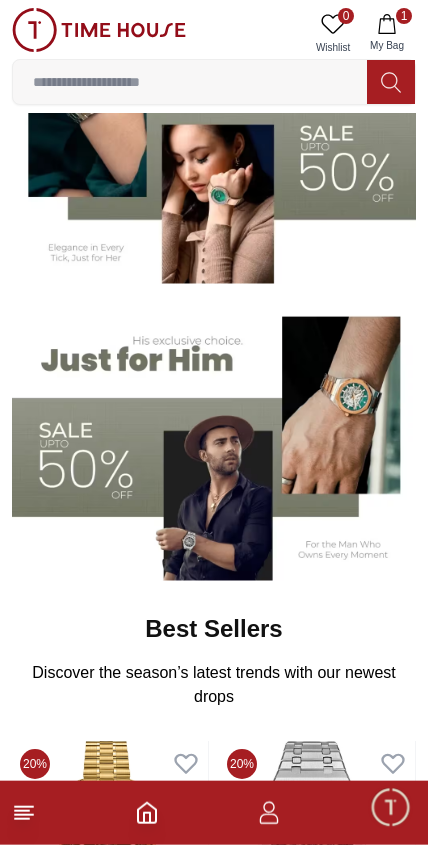 scroll, scrollTop: 287, scrollLeft: 0, axis: vertical 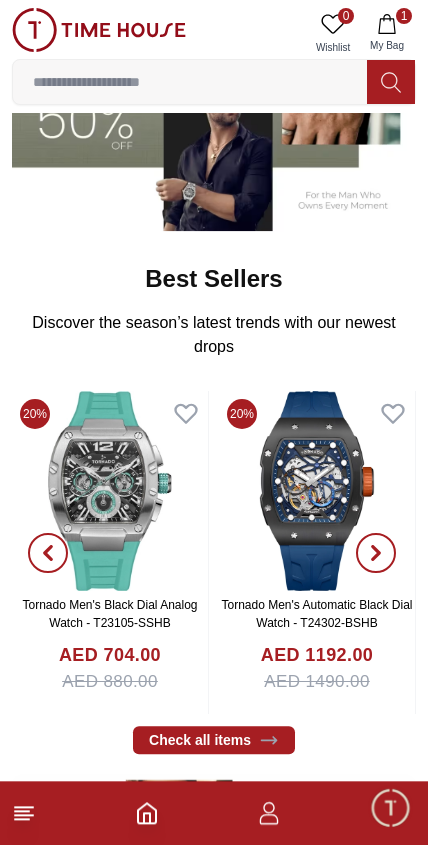 click at bounding box center (317, 491) 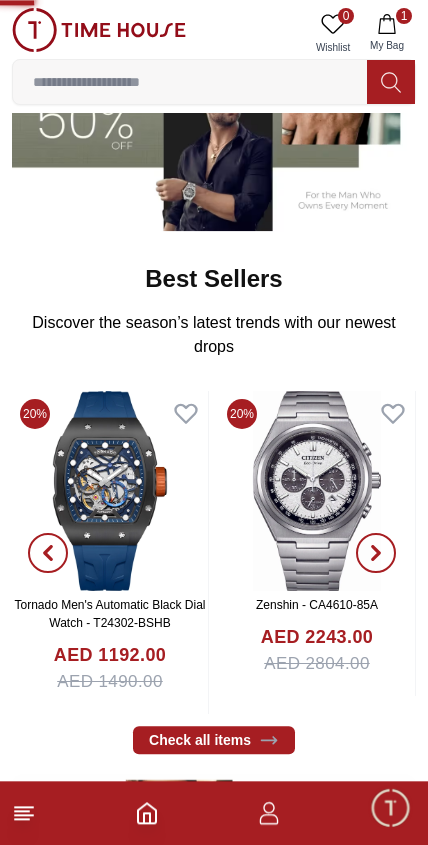 scroll, scrollTop: 636, scrollLeft: 0, axis: vertical 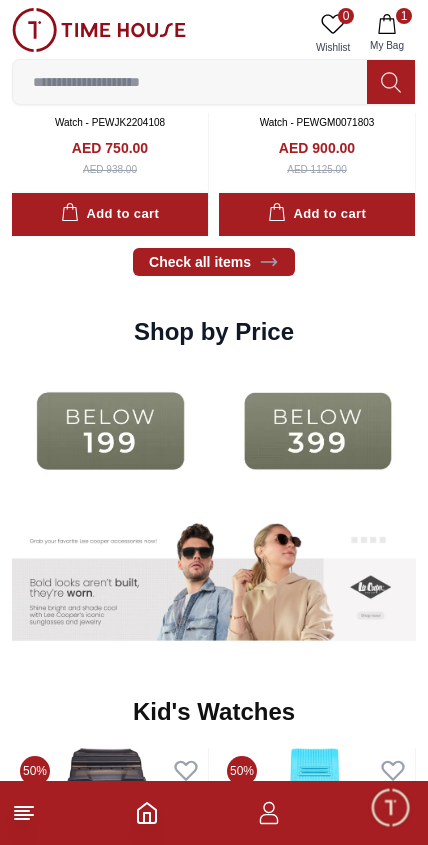 click at bounding box center [317, 431] 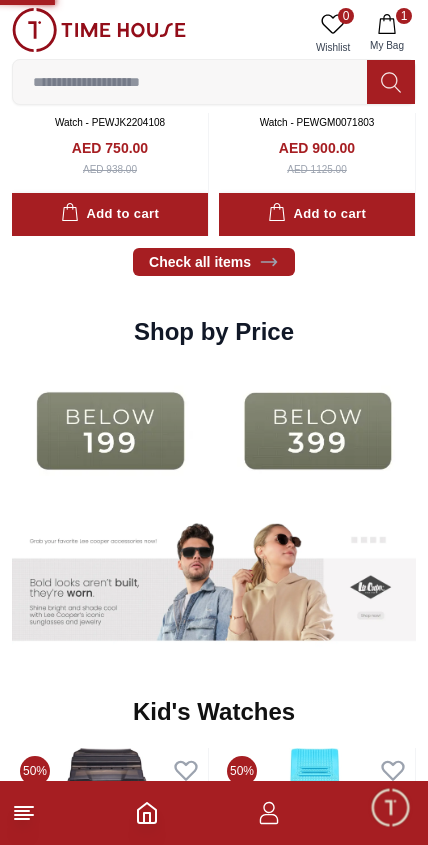scroll, scrollTop: 0, scrollLeft: 0, axis: both 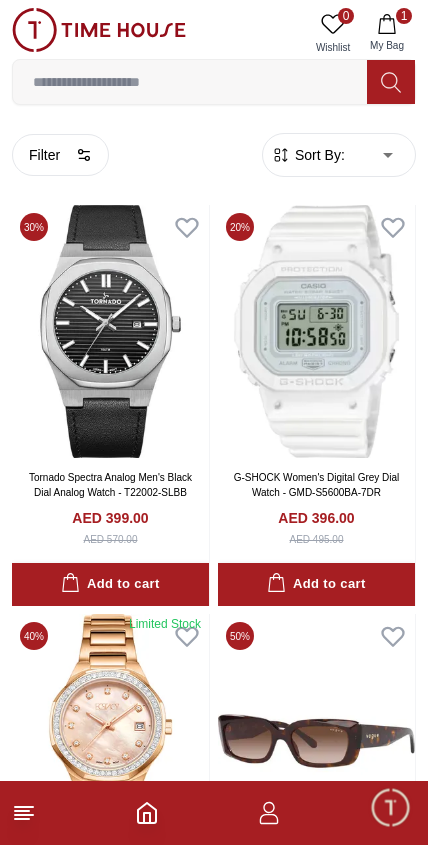 click on "100% Genuine products with International Warranty Shop From UAE | العربية |     Currency    | 0 Wishlist 1 My Bag Help Our Stores My Account 0 Wishlist 1 My Bag Home    Filter By Clear Brands Quantum Lee Cooper Slazenger Kenneth Scott Astro Ecstacy Tornado CASIO CITIZEN GUESS Police Ducati G-Shock Lee Cooper Accessories Irus Idee Vogue Polaroid Color Black Green Blue Red Dark Blue Silver Silver / Black Orange Rose Gold Grey White Mop White White / Rose Gold Silver / Silver Dark Blue / Silver Silver / Gold Silver / Rose Gold Black / Black Black / Silver Black / Rose Gold Gold Yellow Dark Green Brown White / Silver Light Blue Black /Rose Gold Black /Grey Black /Red Black /Black Black / Rose Gold / Black Rose Gold / Black Rose Gold / Black / Black White Mop / Silver Blue / Rose Gold Pink Green /Silver Purple Silver Silver Silver / Blue Black  / Rose Gold Green / Green Blue / Black Blue / Blue Titanum Navy Blue Military Green Blue / Silver Champagne White / Gold White / Gold  Black  Ivory Peach" at bounding box center (214, 2245) 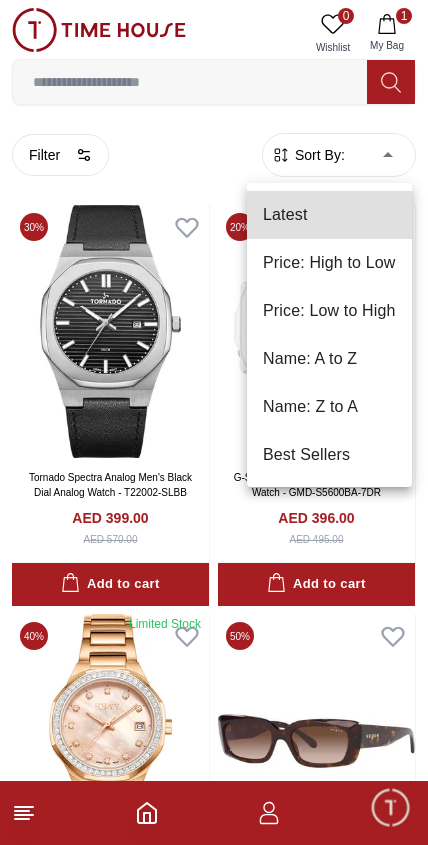 click on "Price: Low to High" at bounding box center [329, 311] 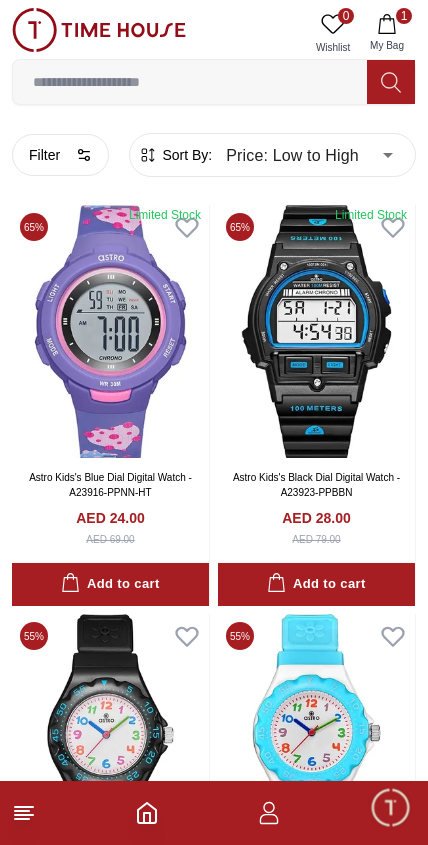 click on "100% Genuine products with International Warranty Shop From UAE | العربية |     Currency    | 0 Wishlist 1 My Bag Help Our Stores My Account 0 Wishlist 1 My Bag Home    Filter By Clear Brands Quantum Lee Cooper Slazenger Kenneth Scott Astro Ecstacy Tornado CASIO CITIZEN GUESS Police Ducati G-Shock Lee Cooper Accessories Irus Idee Vogue Polaroid Color Black Green Blue Red Dark Blue Silver Silver / Black Orange Rose Gold Grey White Mop White White / Rose Gold Silver / Silver Dark Blue / Silver Silver / Gold Silver / Rose Gold Black / Black Black / Silver Black / Rose Gold Gold Yellow Dark Green Brown White / Silver Light Blue Black /Rose Gold Black /Grey Black /Red Black /Black Black / Rose Gold / Black Rose Gold / Black Rose Gold / Black / Black White Mop / Silver Blue / Rose Gold Pink Green /Silver Purple Silver Silver Silver / Blue Black  / Rose Gold Green / Green Blue / Black Blue / Blue Titanum Navy Blue Military Green Blue / Silver Champagne White / Gold White / Gold  Black  Ivory Peach" at bounding box center [214, 2245] 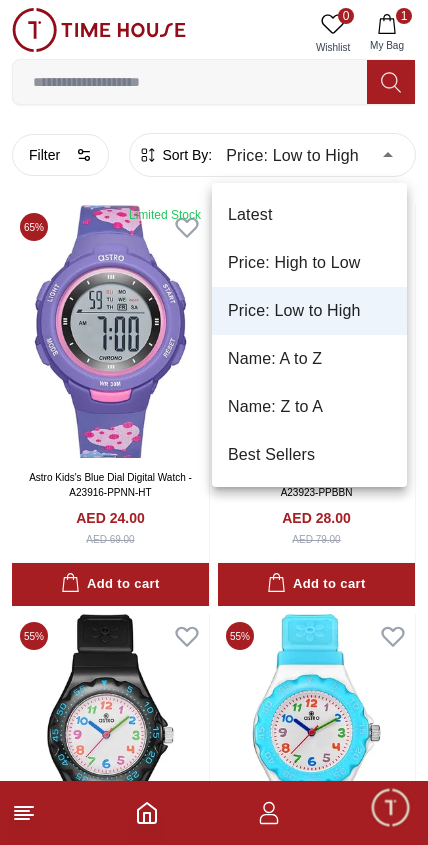click on "Price: High to Low" at bounding box center (309, 263) 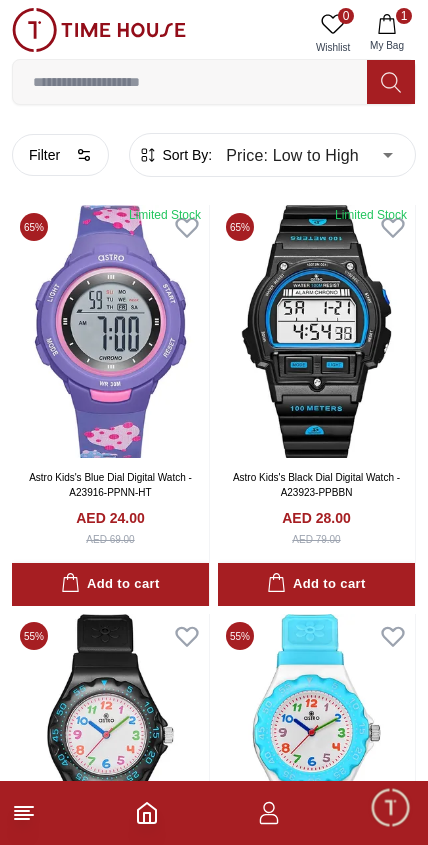 type on "*" 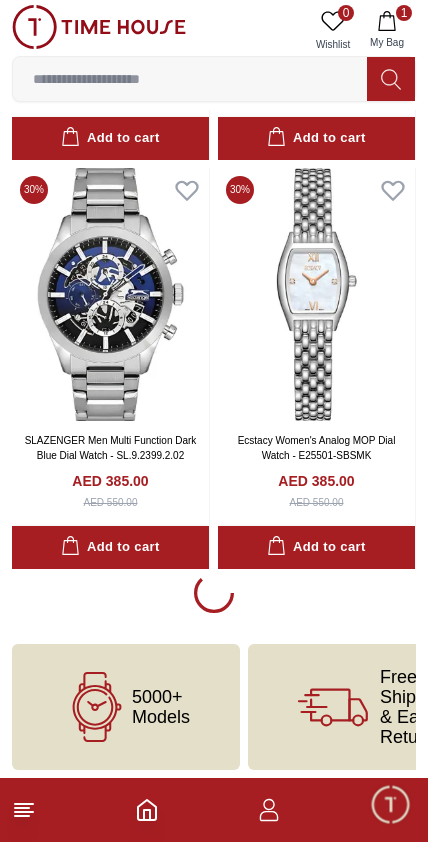 scroll, scrollTop: 3713, scrollLeft: 0, axis: vertical 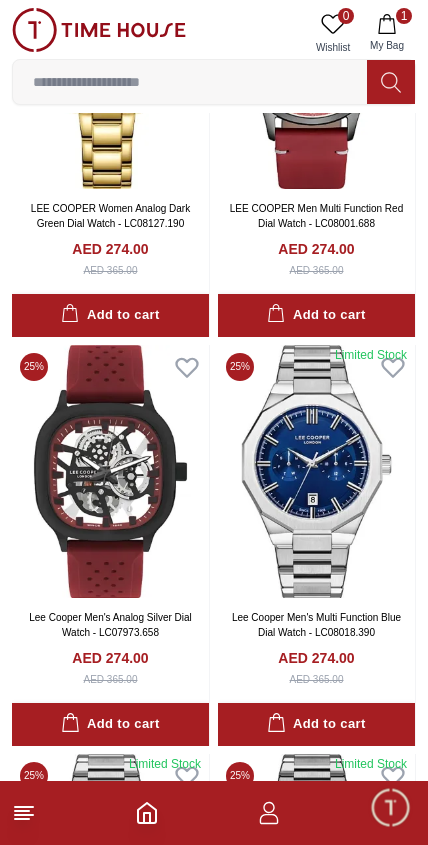 click at bounding box center [110, 471] 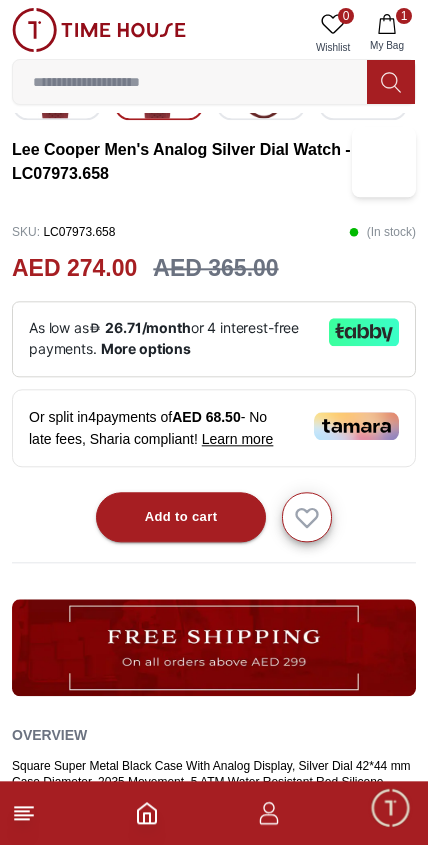 scroll, scrollTop: 646, scrollLeft: 0, axis: vertical 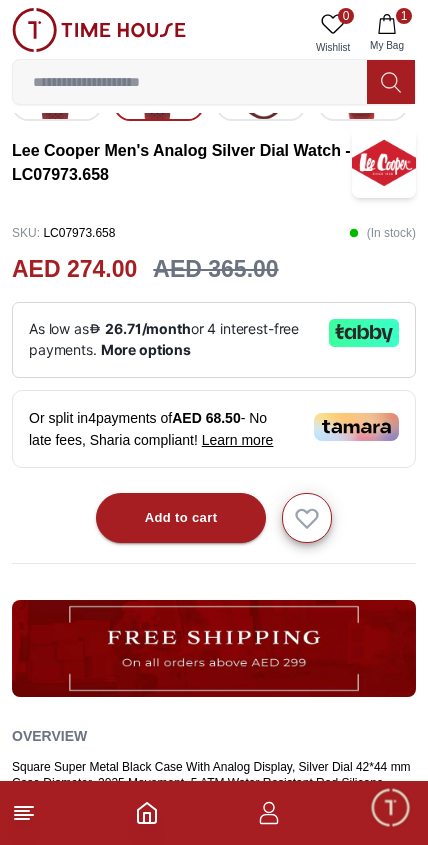 click on "Add to cart" at bounding box center (181, 518) 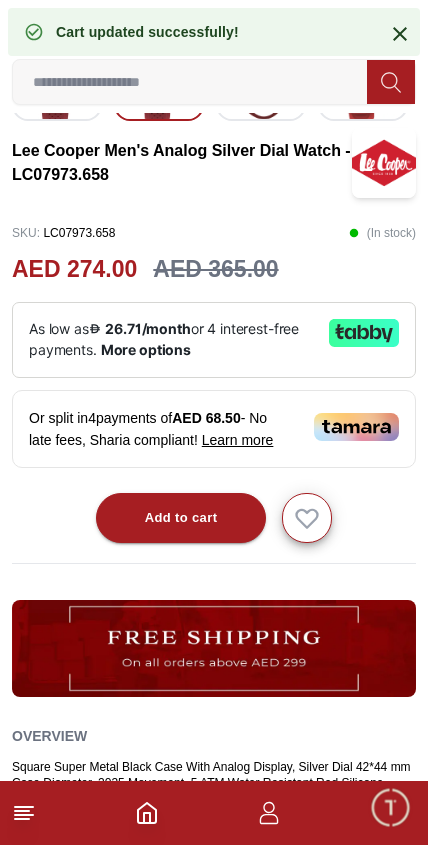 click 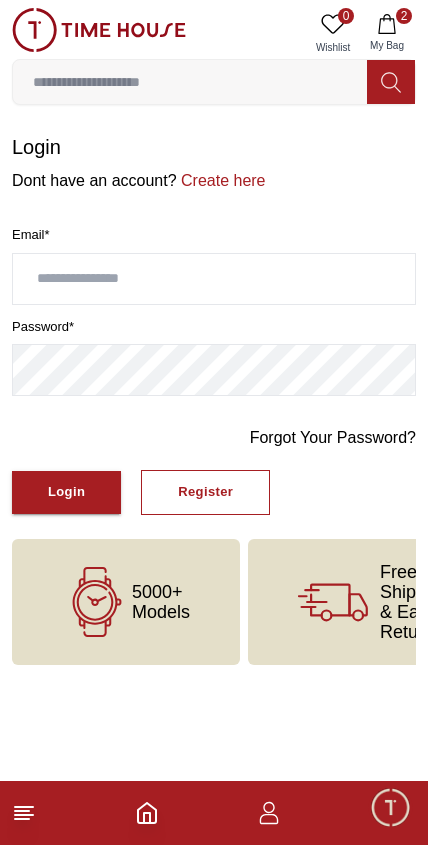 scroll, scrollTop: 0, scrollLeft: 0, axis: both 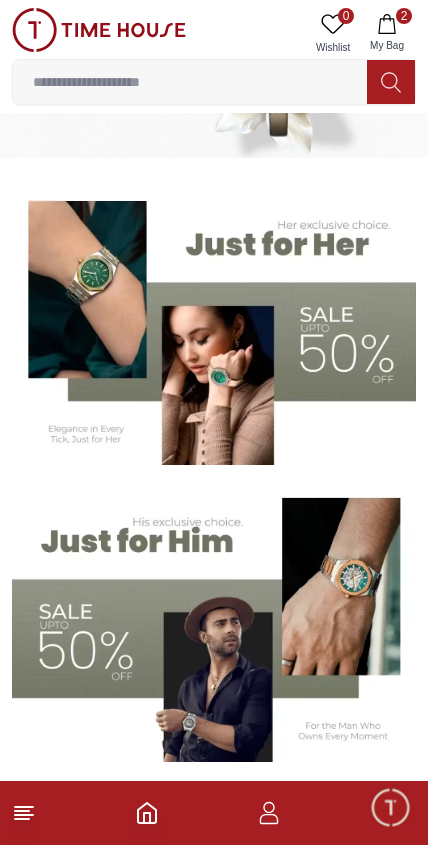 click at bounding box center [214, 621] 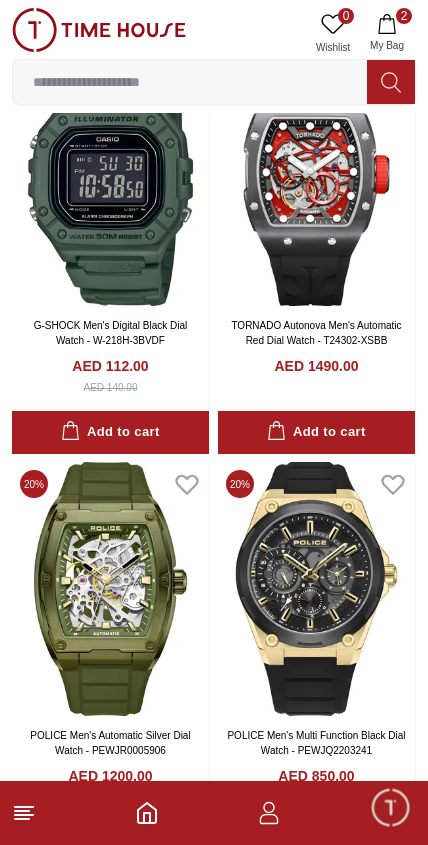 scroll, scrollTop: 0, scrollLeft: 0, axis: both 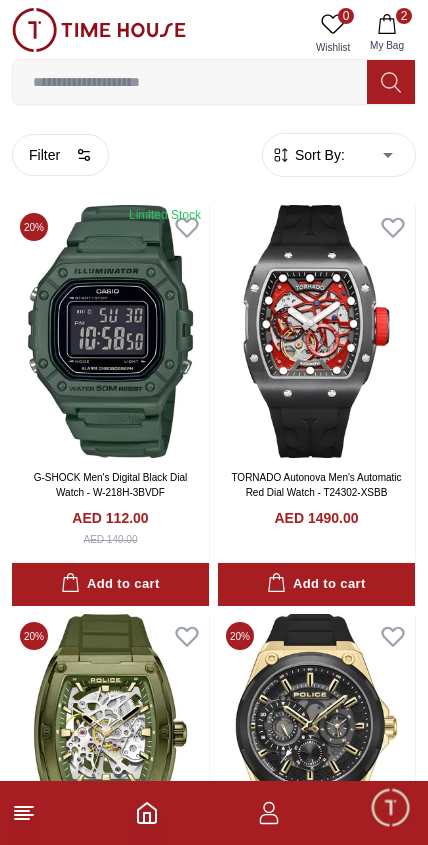 click on "Filter" at bounding box center (60, 155) 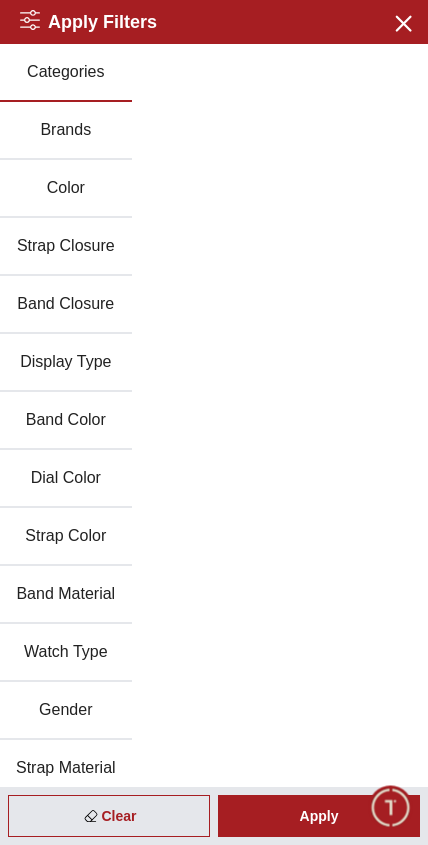 click on "Brands" at bounding box center (66, 131) 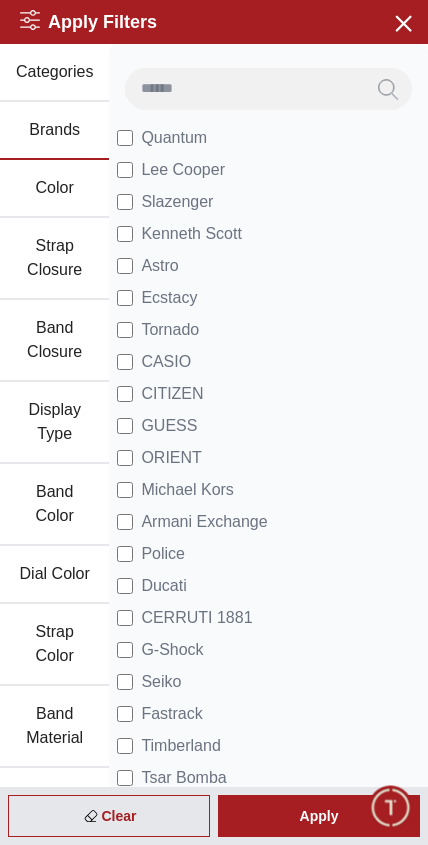 click on "Kenneth Scott" at bounding box center [191, 234] 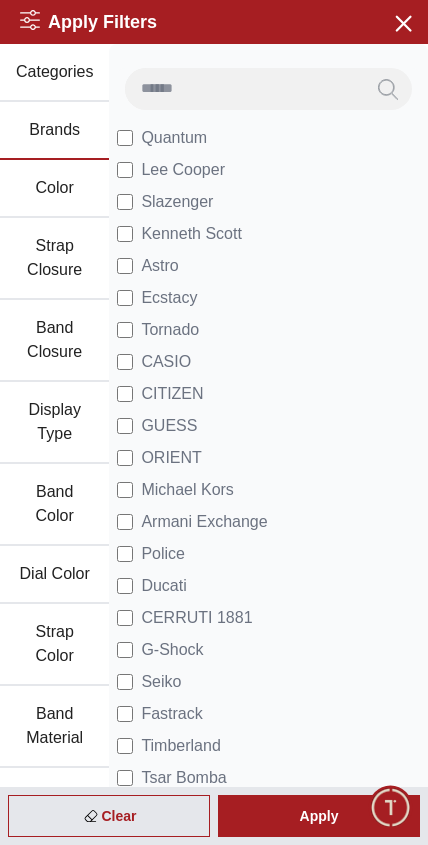 click on "Ecstacy" at bounding box center [169, 298] 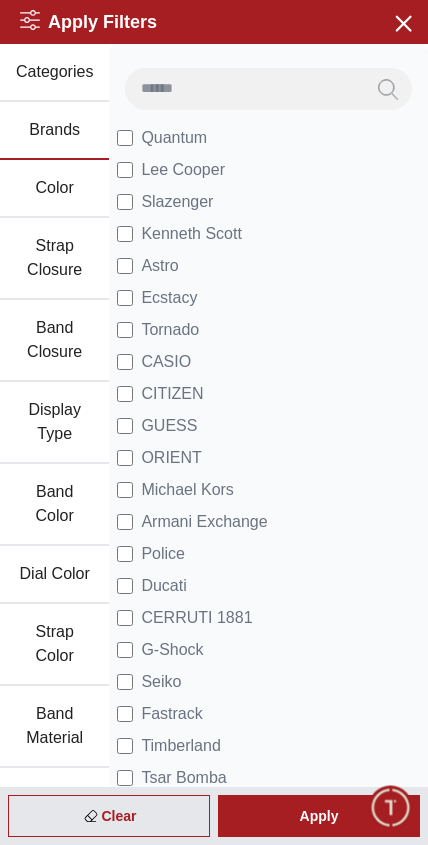 scroll, scrollTop: 0, scrollLeft: 0, axis: both 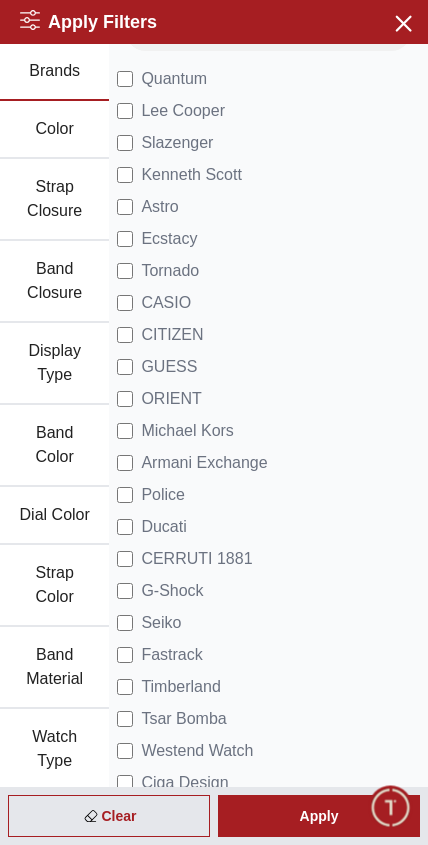 click on "Armani Exchange" at bounding box center (204, 463) 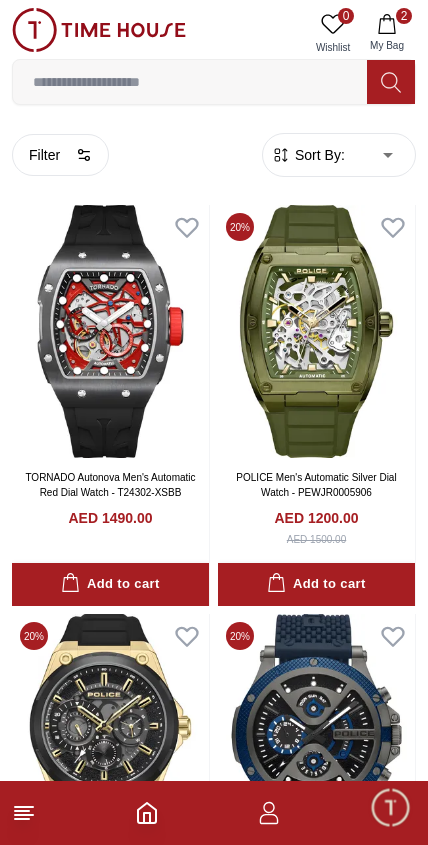 click on "100% Genuine products with International Warranty Shop From UAE | العربية |     Currency    | 0 Wishlist 2 My Bag Help Our Stores My Account 0 Wishlist 2 My Bag Home    Filter By Clear Brands Quantum Lee Cooper Slazenger Kenneth Scott Astro Tornado CASIO CITIZEN GUESS ORIENT Police Ducati CERRUTI 1881 G-Shock Tsar Bomba Ciga Design Color Black Green Blue Red Dark Blue Silver Silver / Black Orange Rose Gold Grey White White / Rose Gold Silver / Silver Dark Blue / Silver Silver / Gold Silver / Rose Gold Black / Black Black / Silver Black / Rose Gold Gold Yellow Brown White / Silver Light Blue Black /Rose Gold Black /Grey Black /Red Black /Black Black / Rose Gold / Black Rose Gold / Black Rose Gold / Black / Black Pink Green /Silver Purple Silver Silver Silver / Blue Green / Green Blue / Black Blue / Blue Titanum Navy Blue Military Green Blue / Silver Champagne White / Gold White / Gold  Black  Ivory Green / Silver Blue  Army Green Camouflage Silver / White / Rose Gold Black / Blue MOP White 1" at bounding box center (214, 2245) 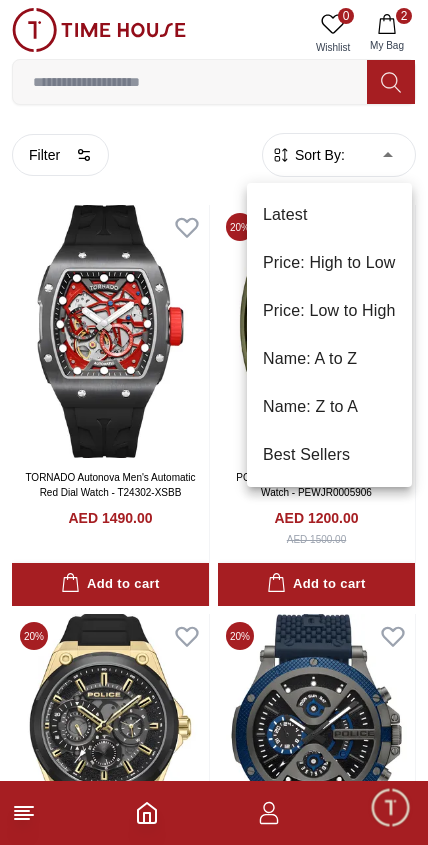 click on "Price: Low to High" at bounding box center [329, 311] 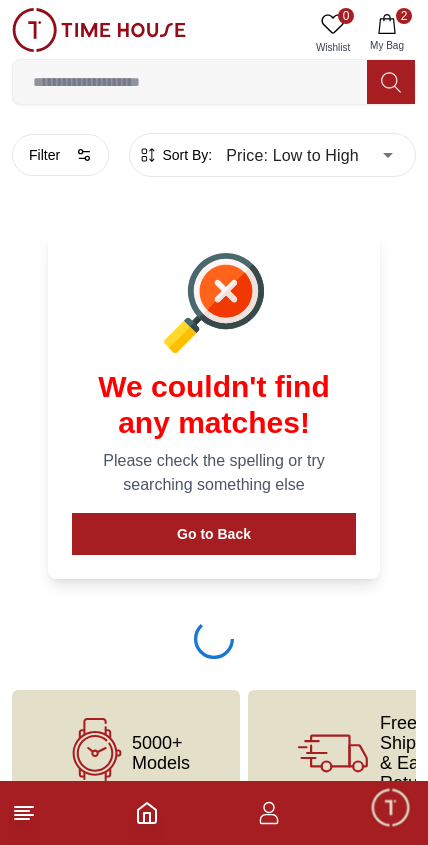 type on "*" 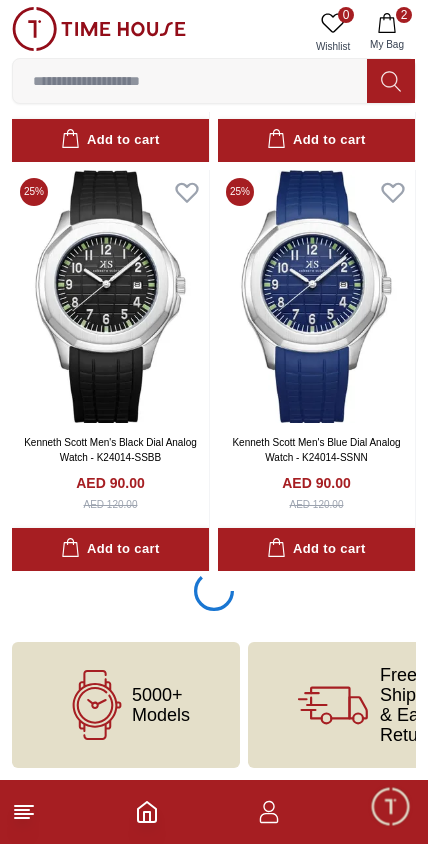 scroll, scrollTop: 3713, scrollLeft: 0, axis: vertical 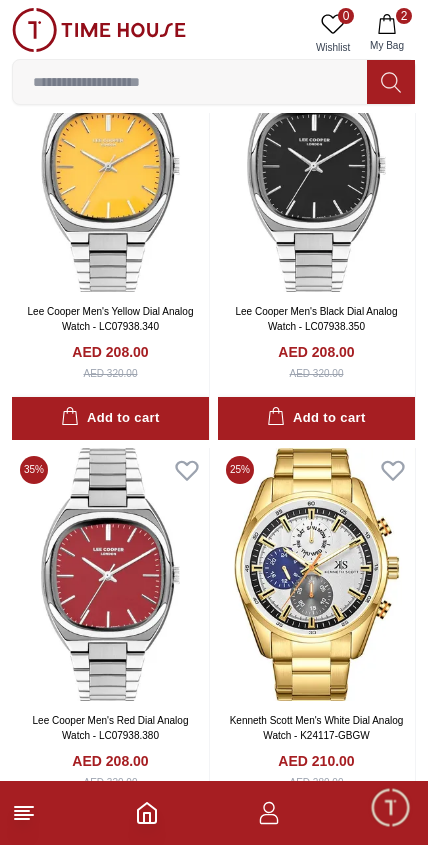 click at bounding box center (110, 574) 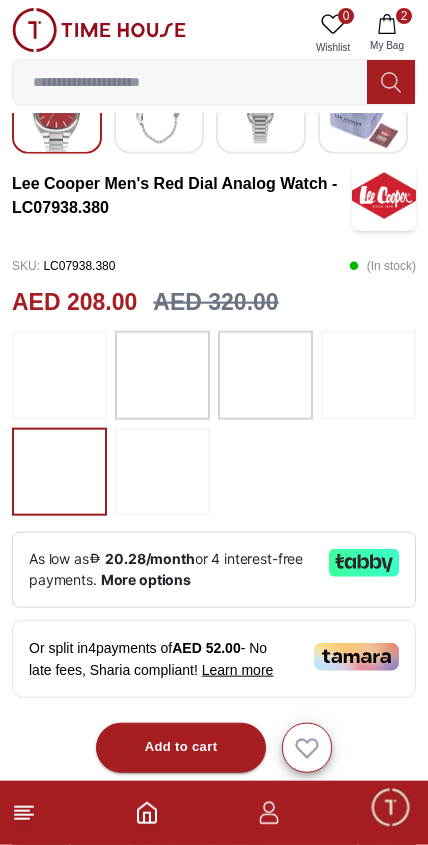 scroll, scrollTop: 614, scrollLeft: 0, axis: vertical 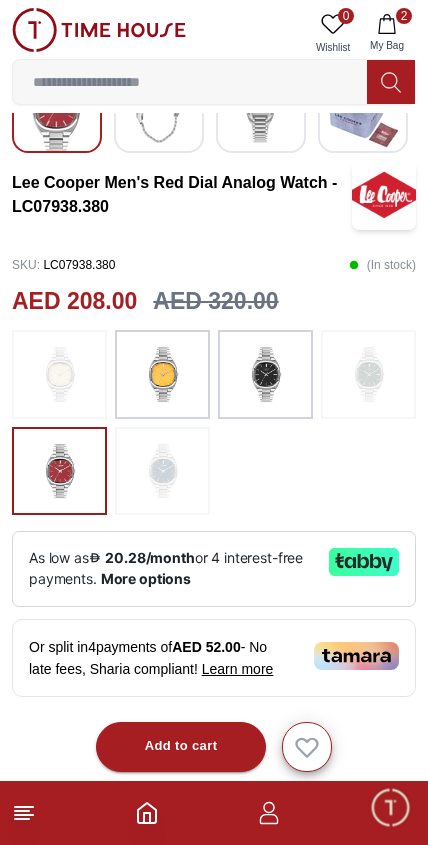 click at bounding box center [214, 422] 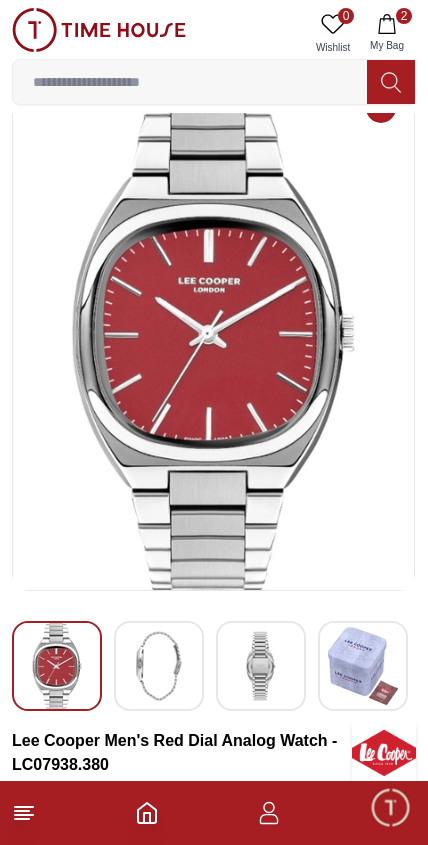 scroll, scrollTop: 0, scrollLeft: 0, axis: both 